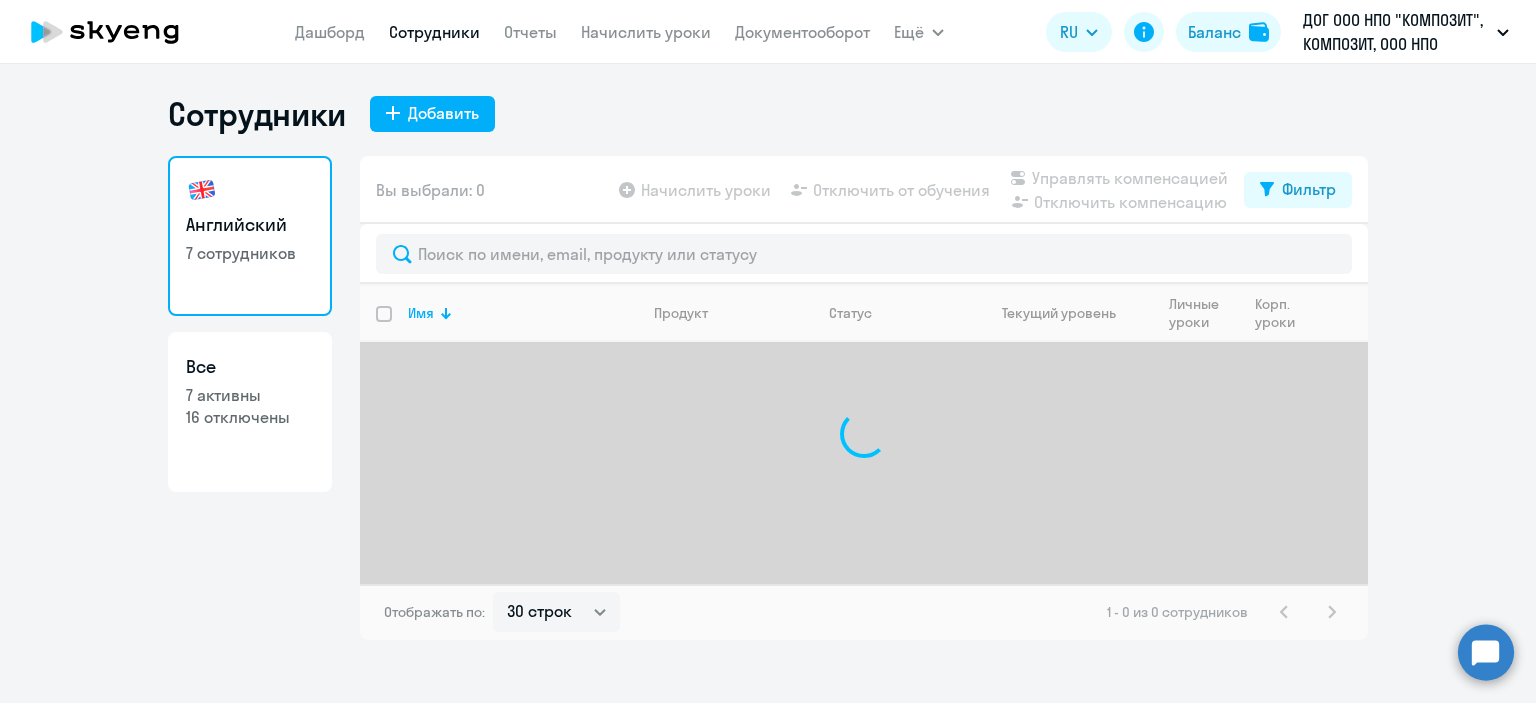 select on "30" 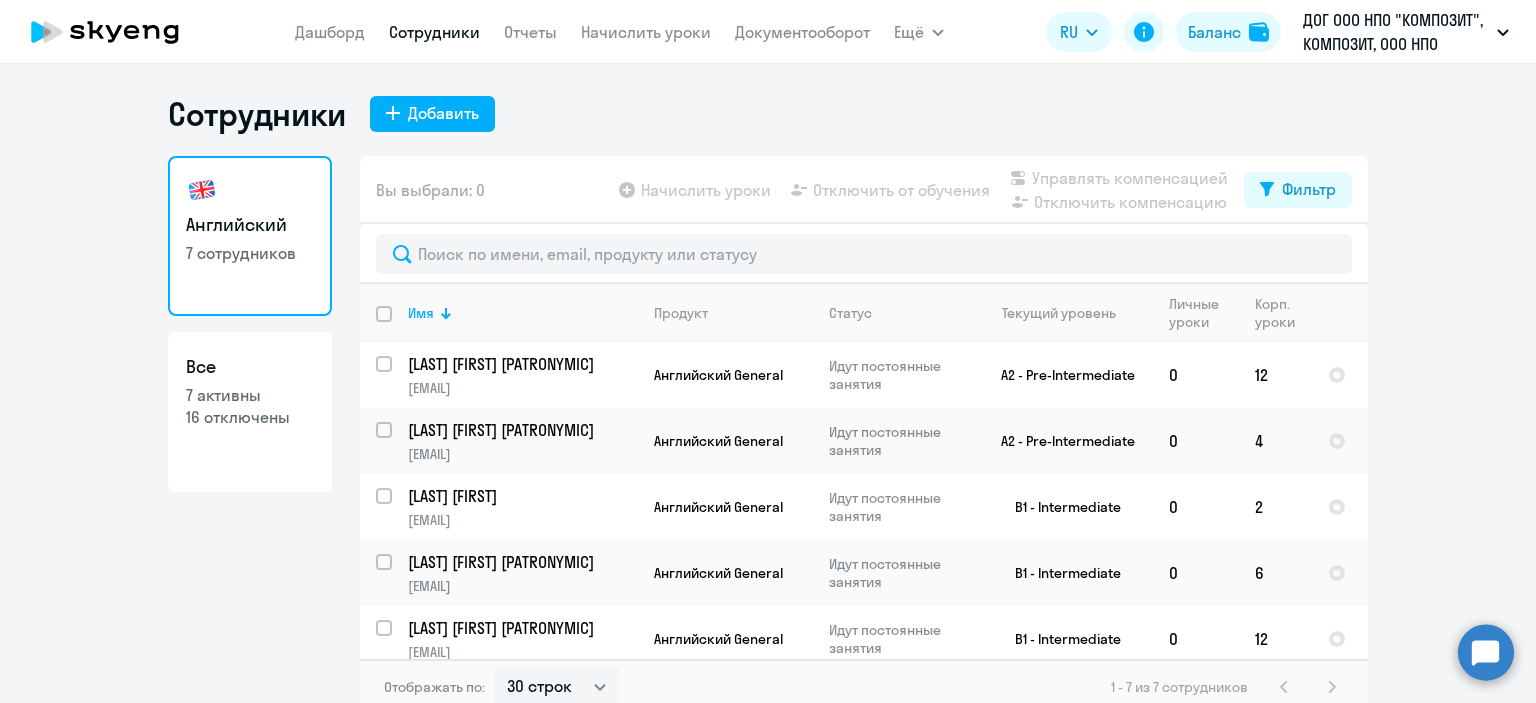 scroll, scrollTop: 12, scrollLeft: 0, axis: vertical 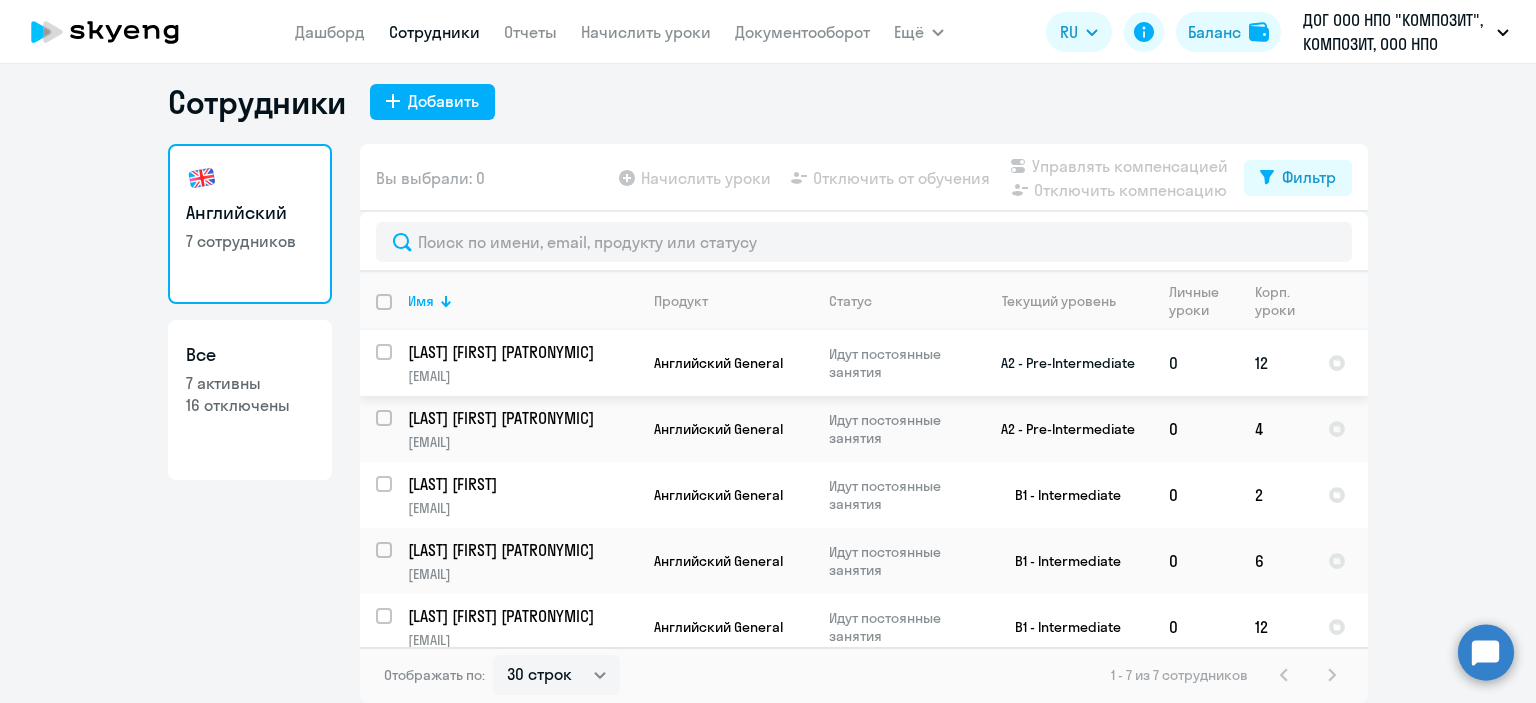 click at bounding box center (396, 364) 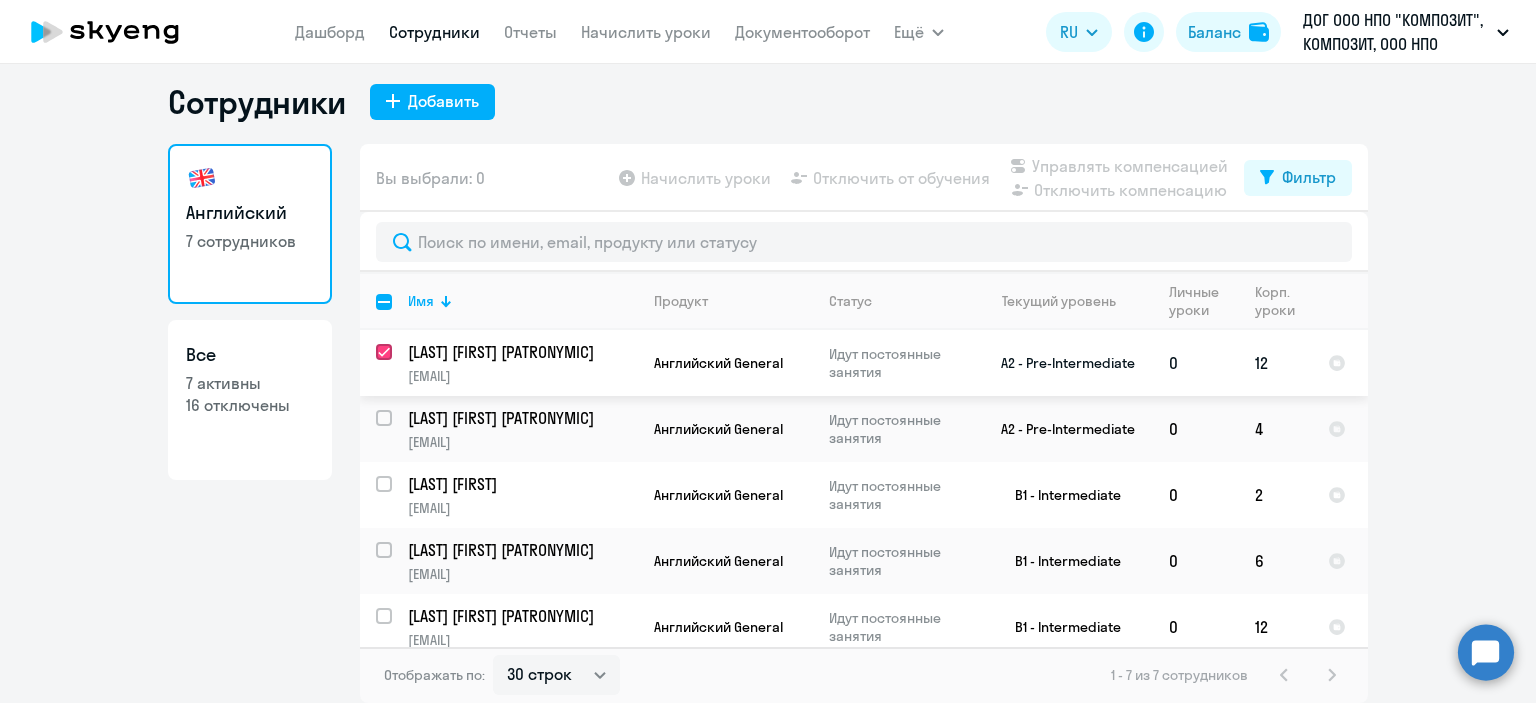 checkbox on "true" 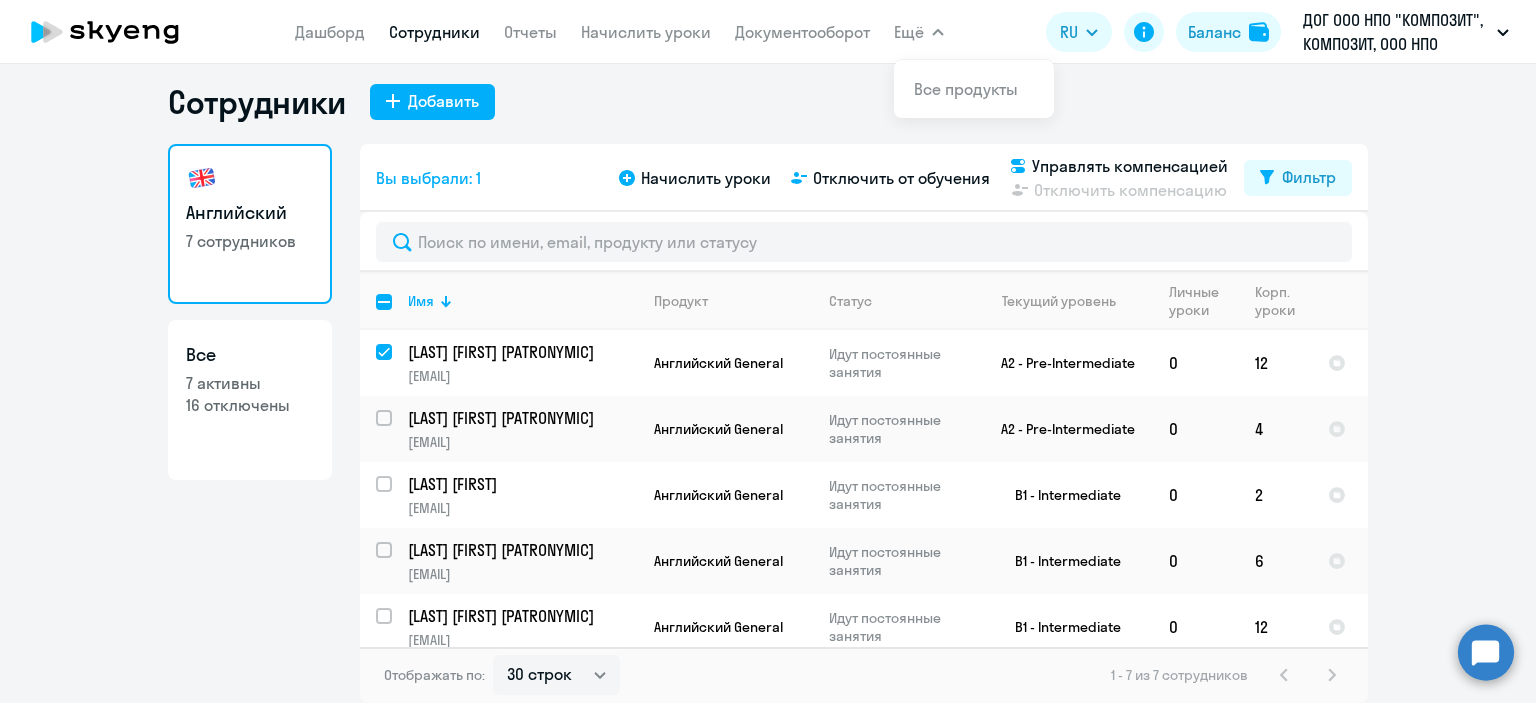 click on "Ещё" at bounding box center [919, 32] 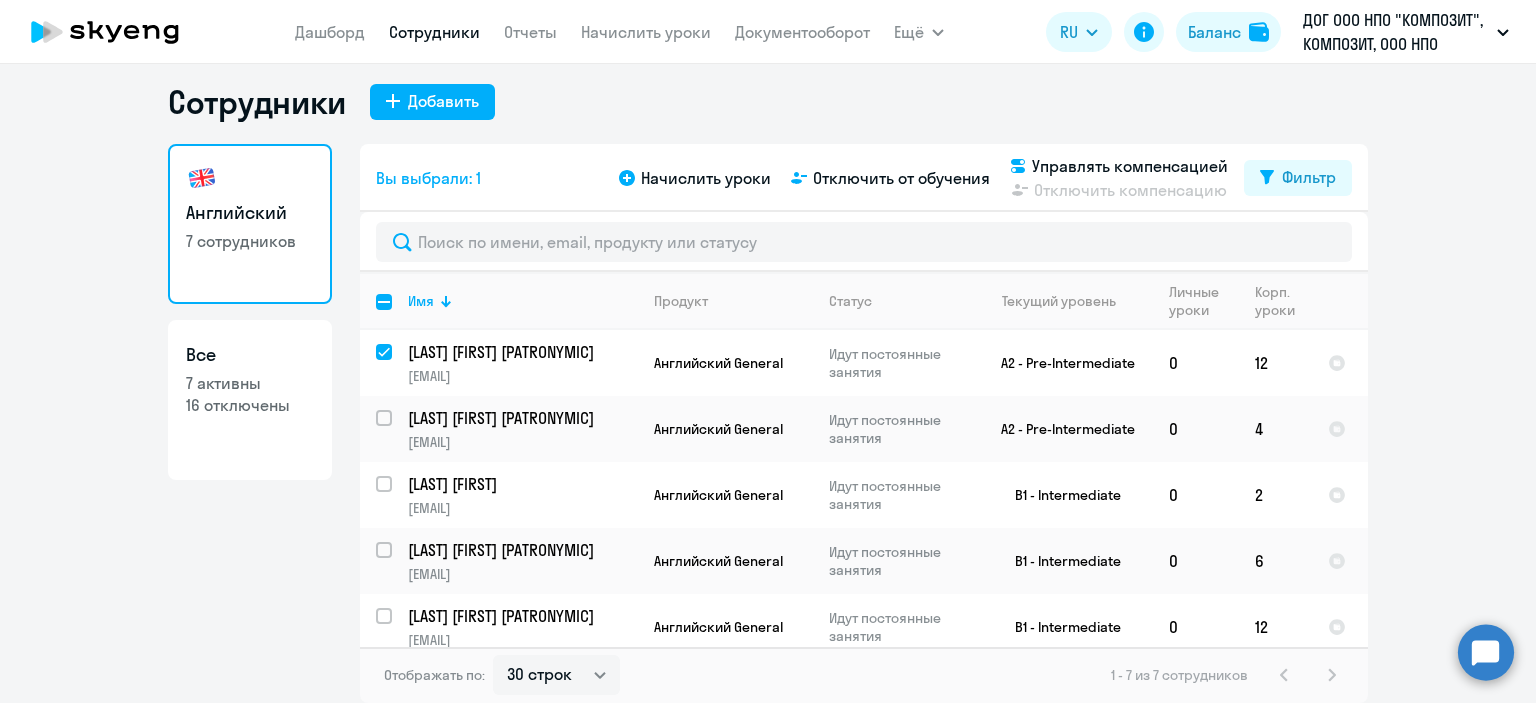 click on "Сотрудники
Добавить" 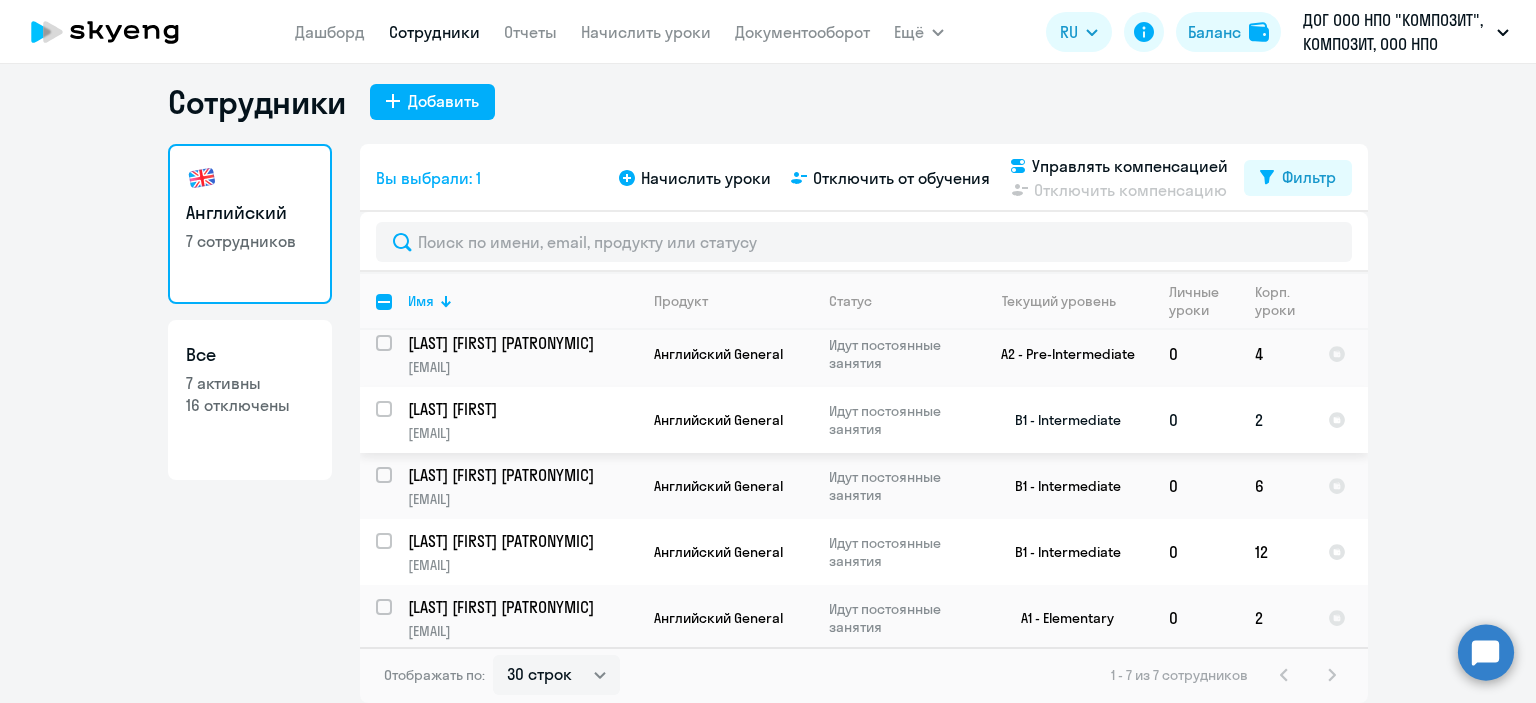 scroll, scrollTop: 0, scrollLeft: 0, axis: both 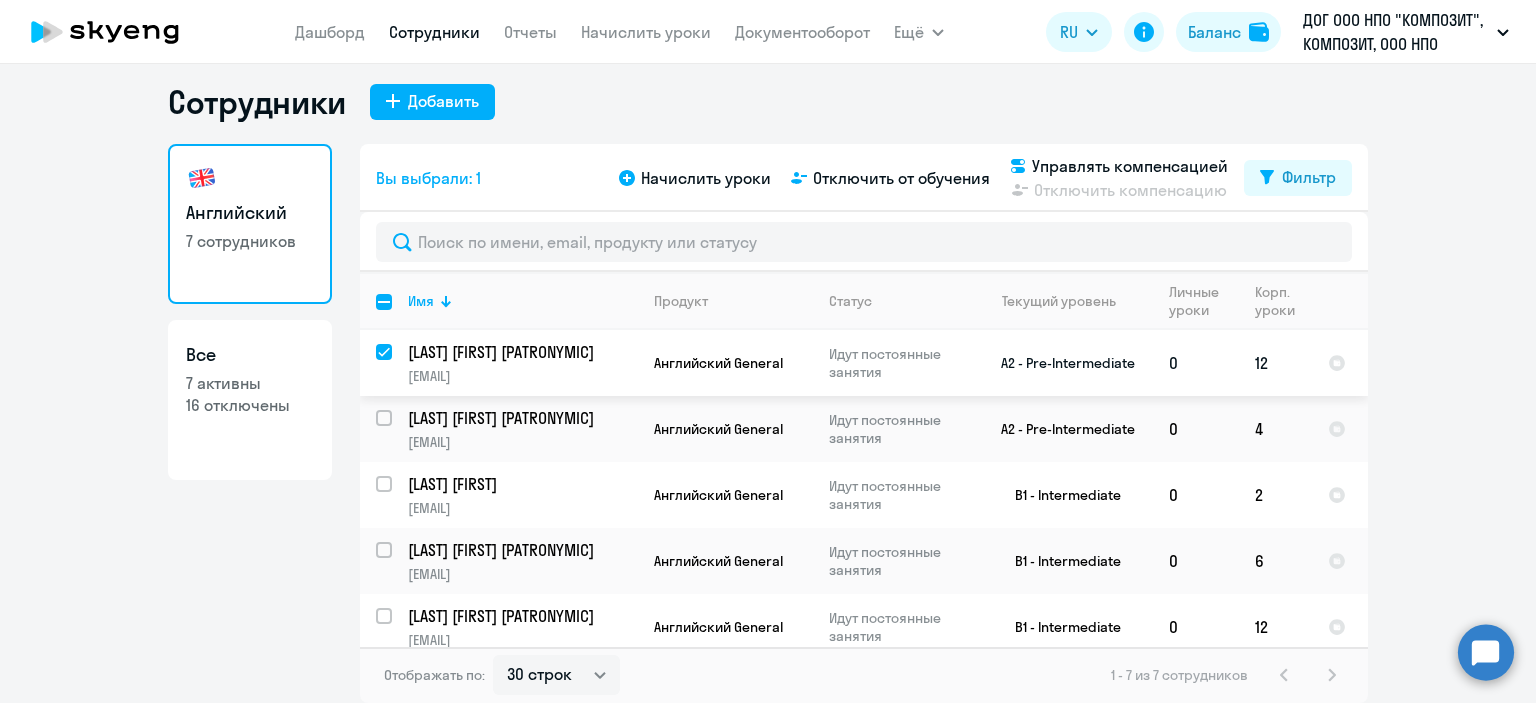 drag, startPoint x: 502, startPoint y: 361, endPoint x: 486, endPoint y: 353, distance: 17.888544 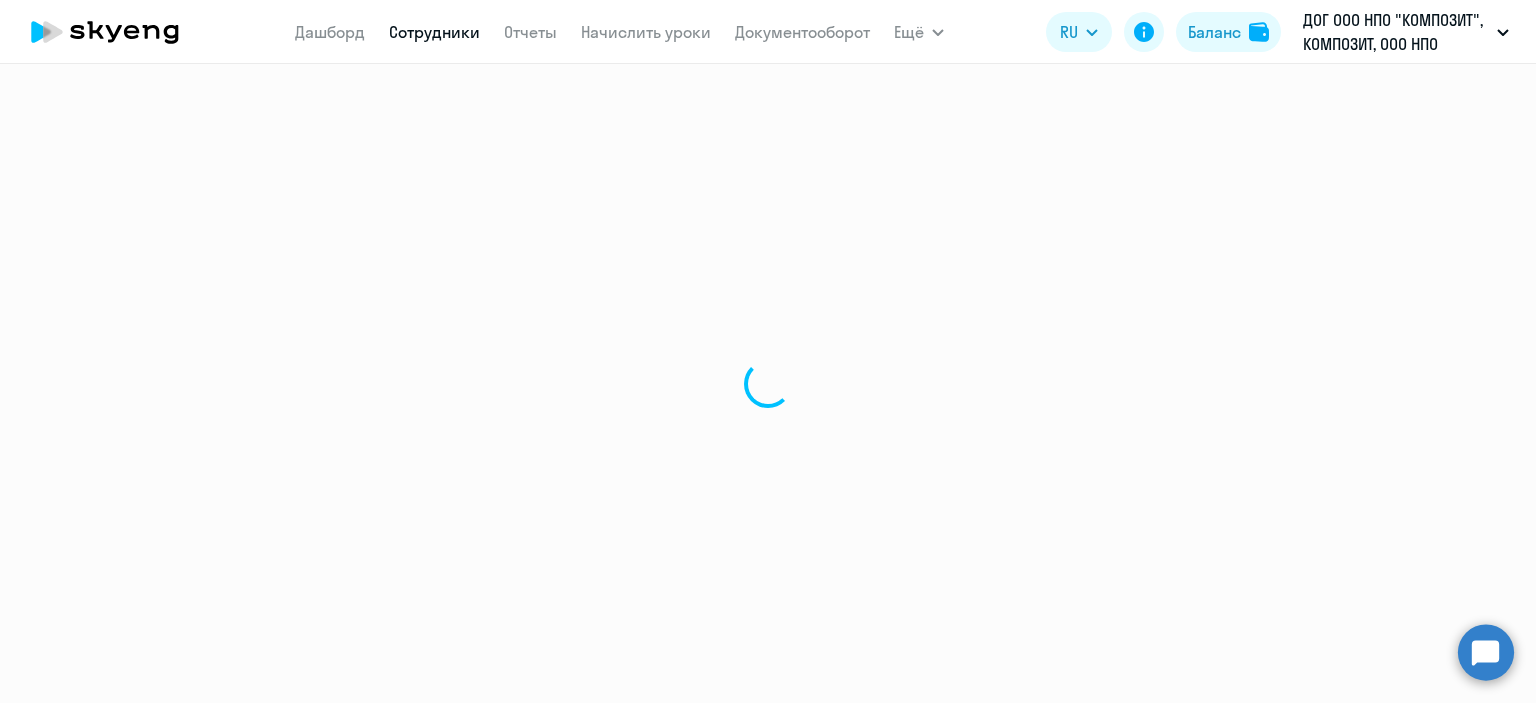 scroll, scrollTop: 0, scrollLeft: 0, axis: both 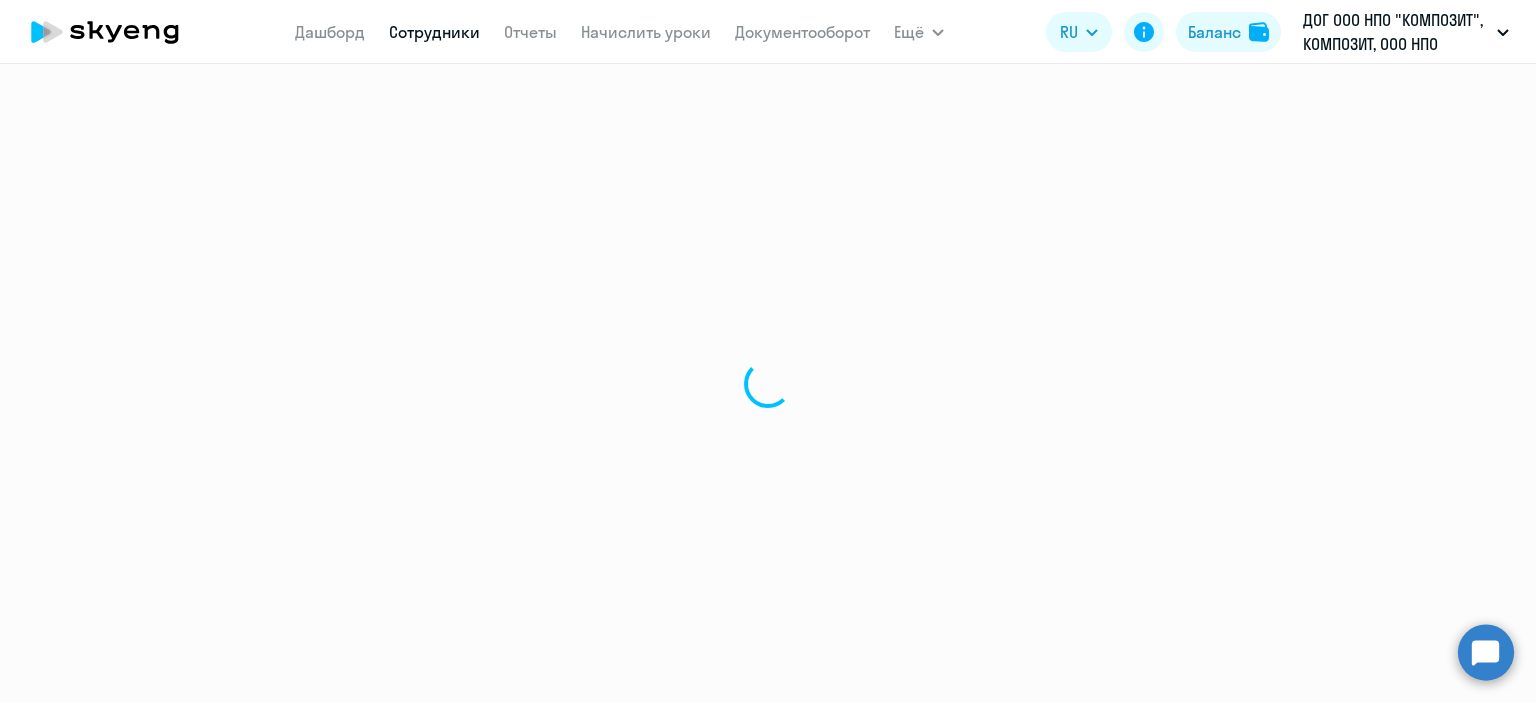 select on "english" 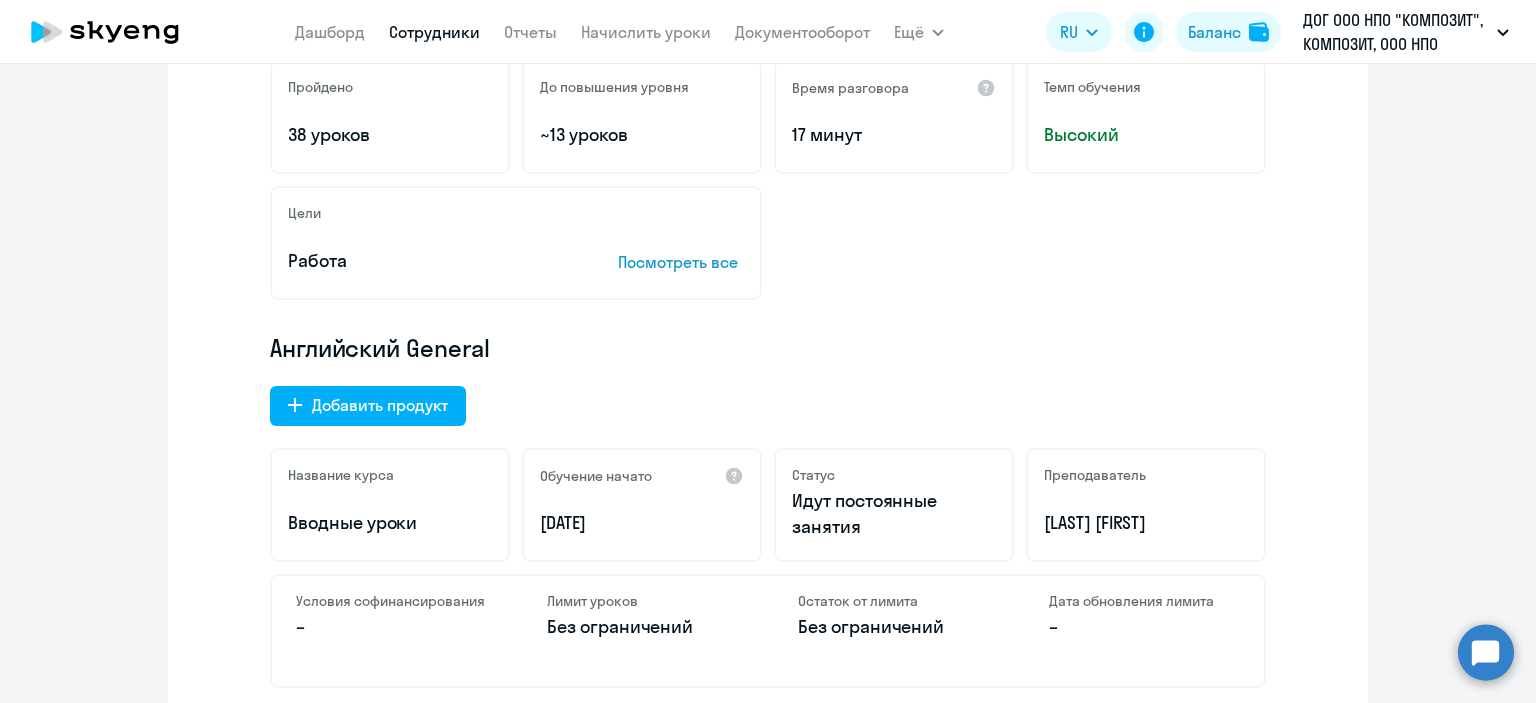 scroll, scrollTop: 200, scrollLeft: 0, axis: vertical 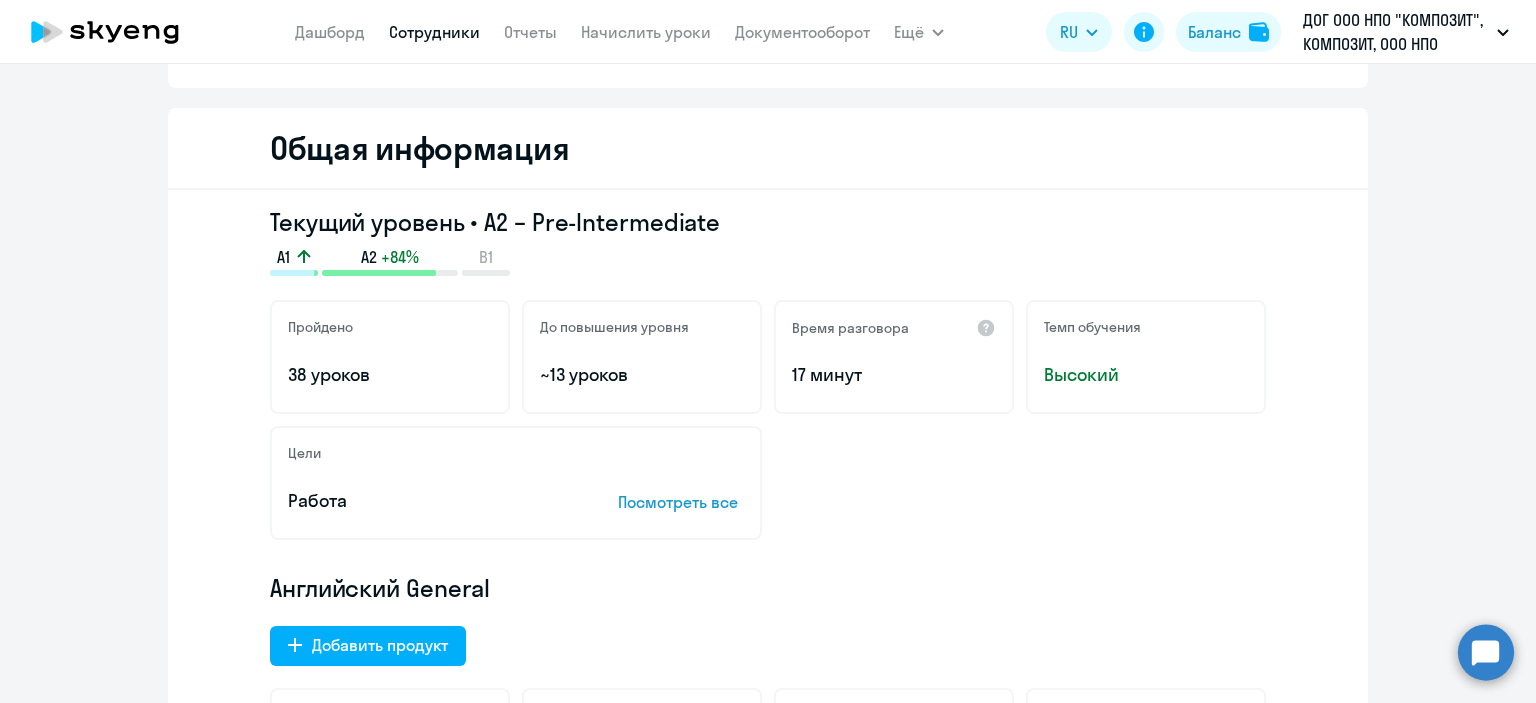 click on "Сотрудники" at bounding box center (434, 32) 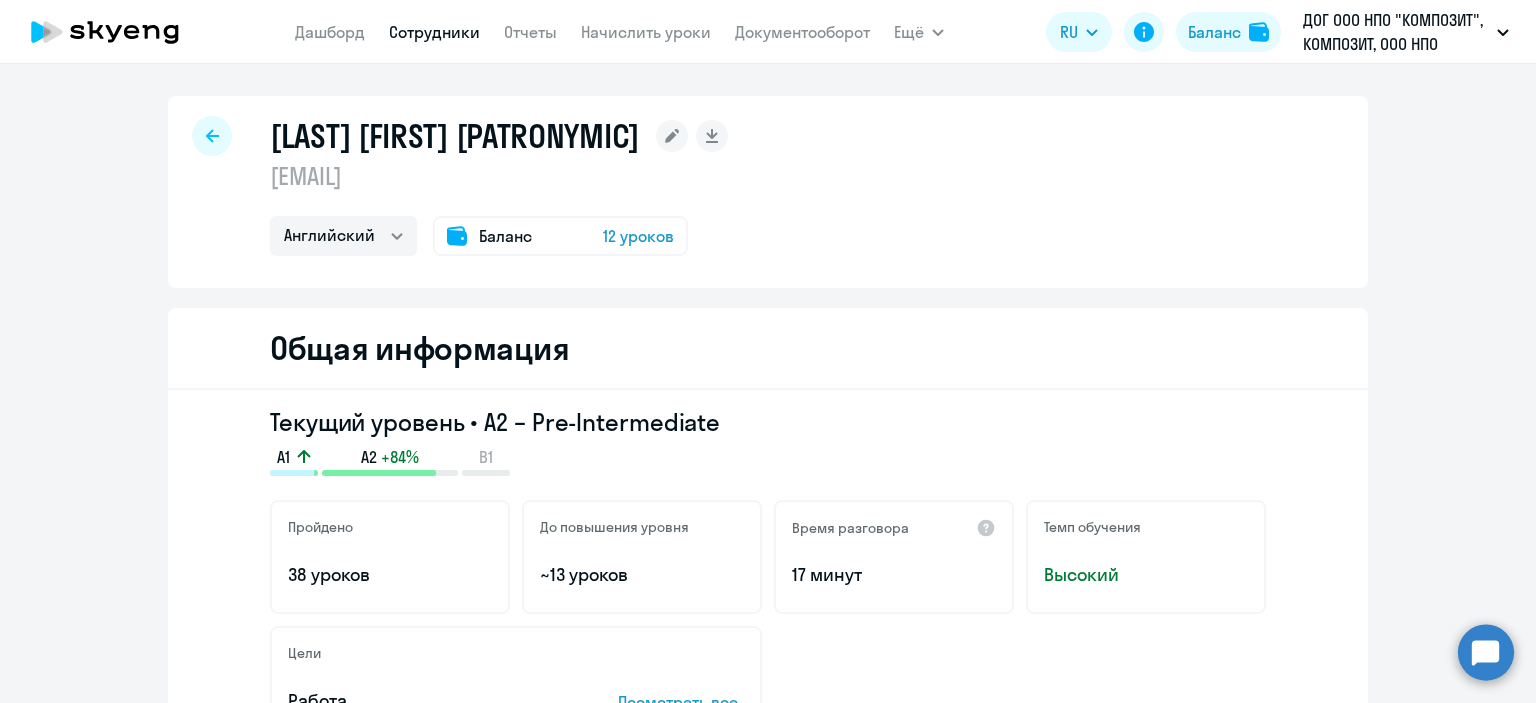 select on "30" 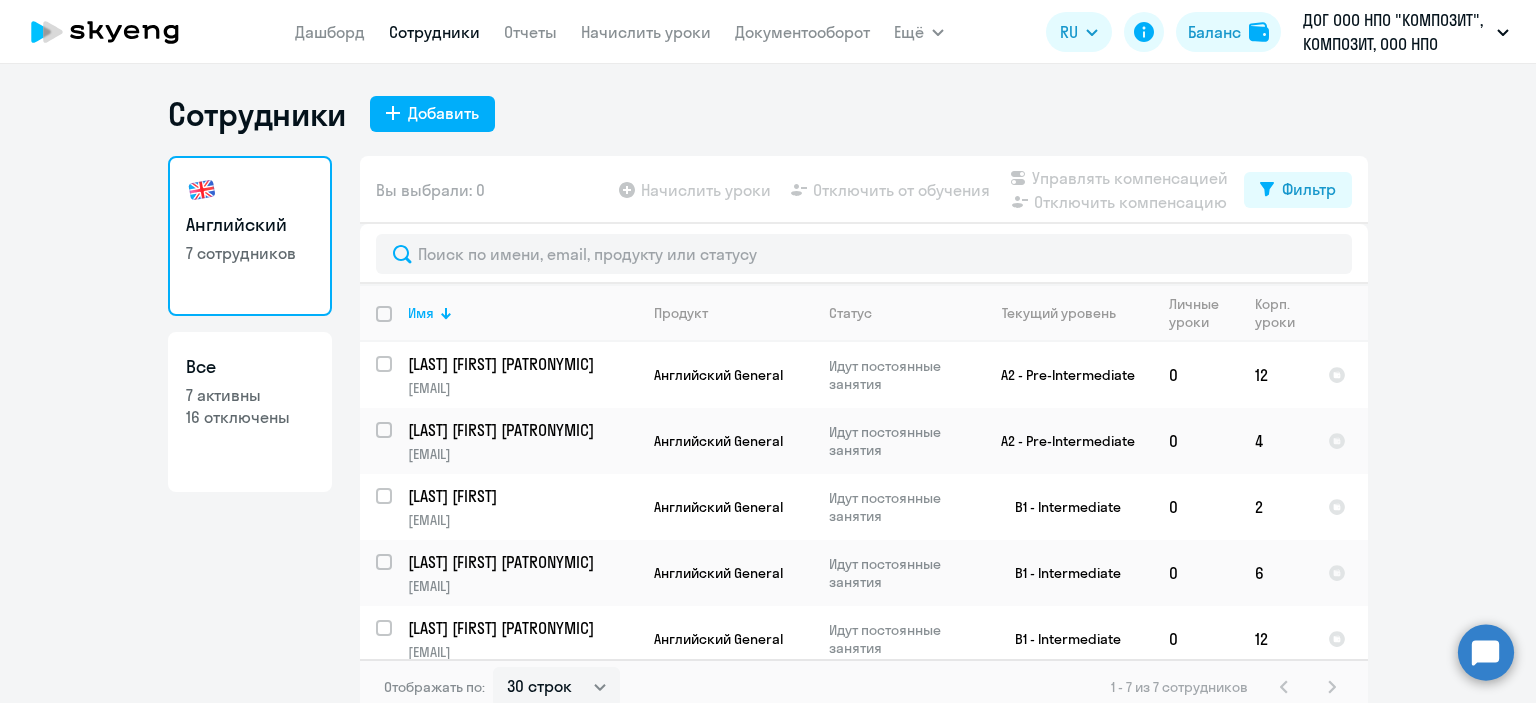 click on "Сотрудники" at bounding box center [434, 32] 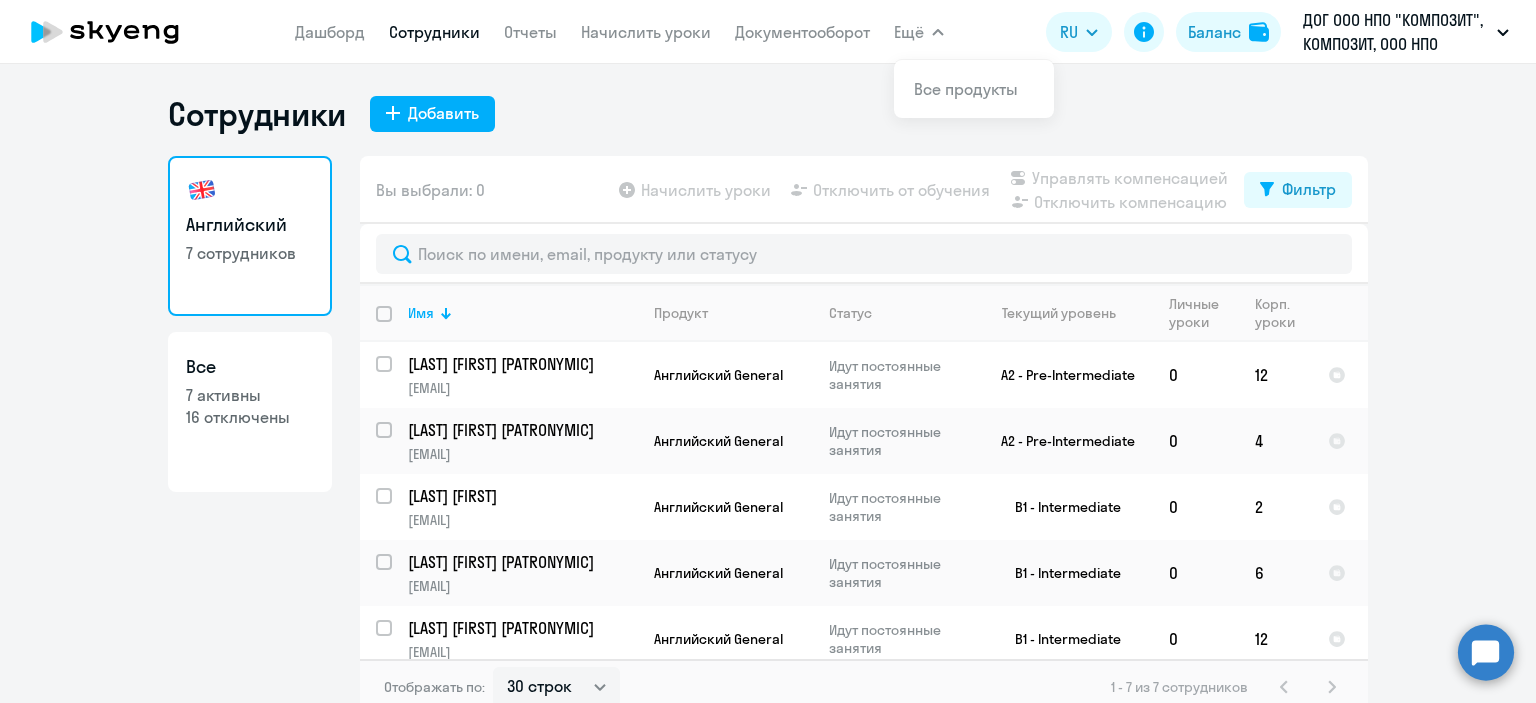 click on "16 отключены" 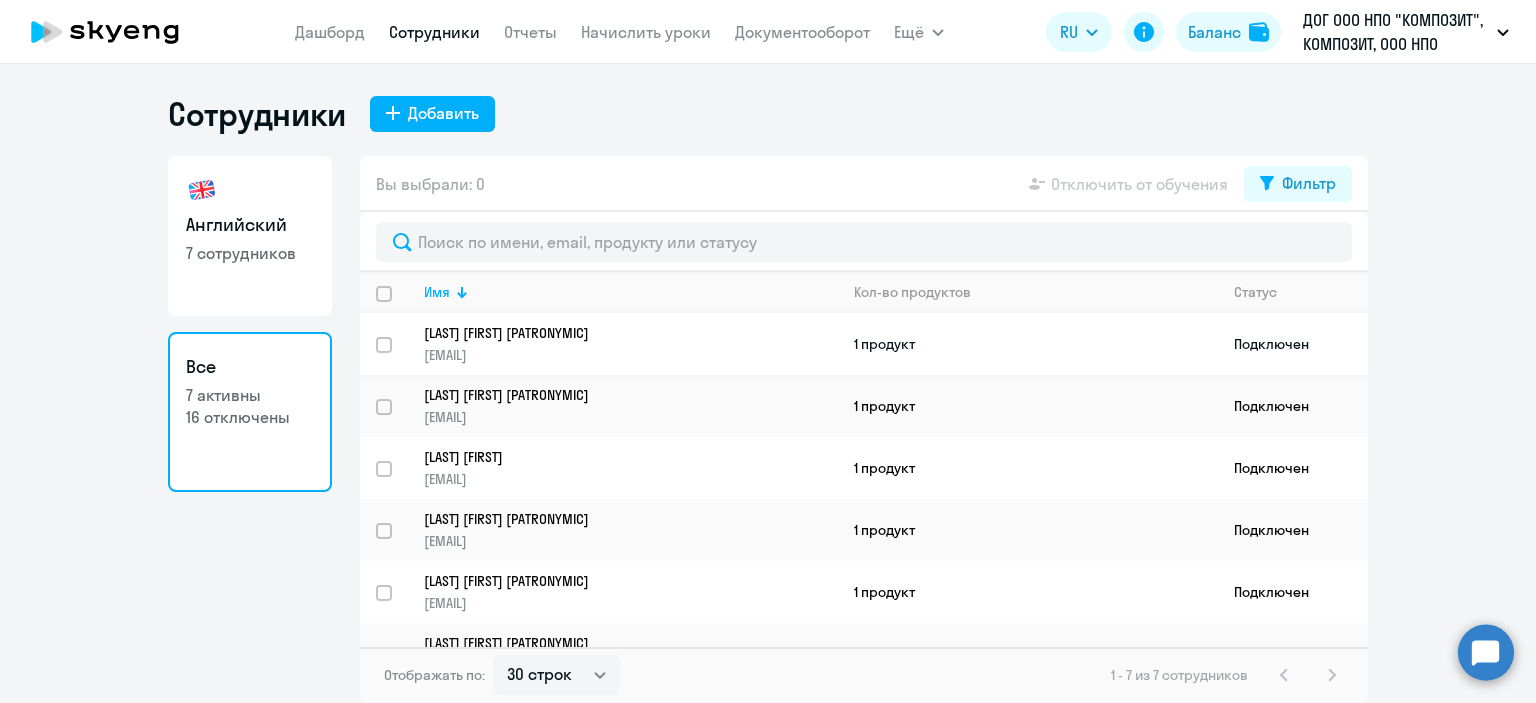 click at bounding box center [396, 357] 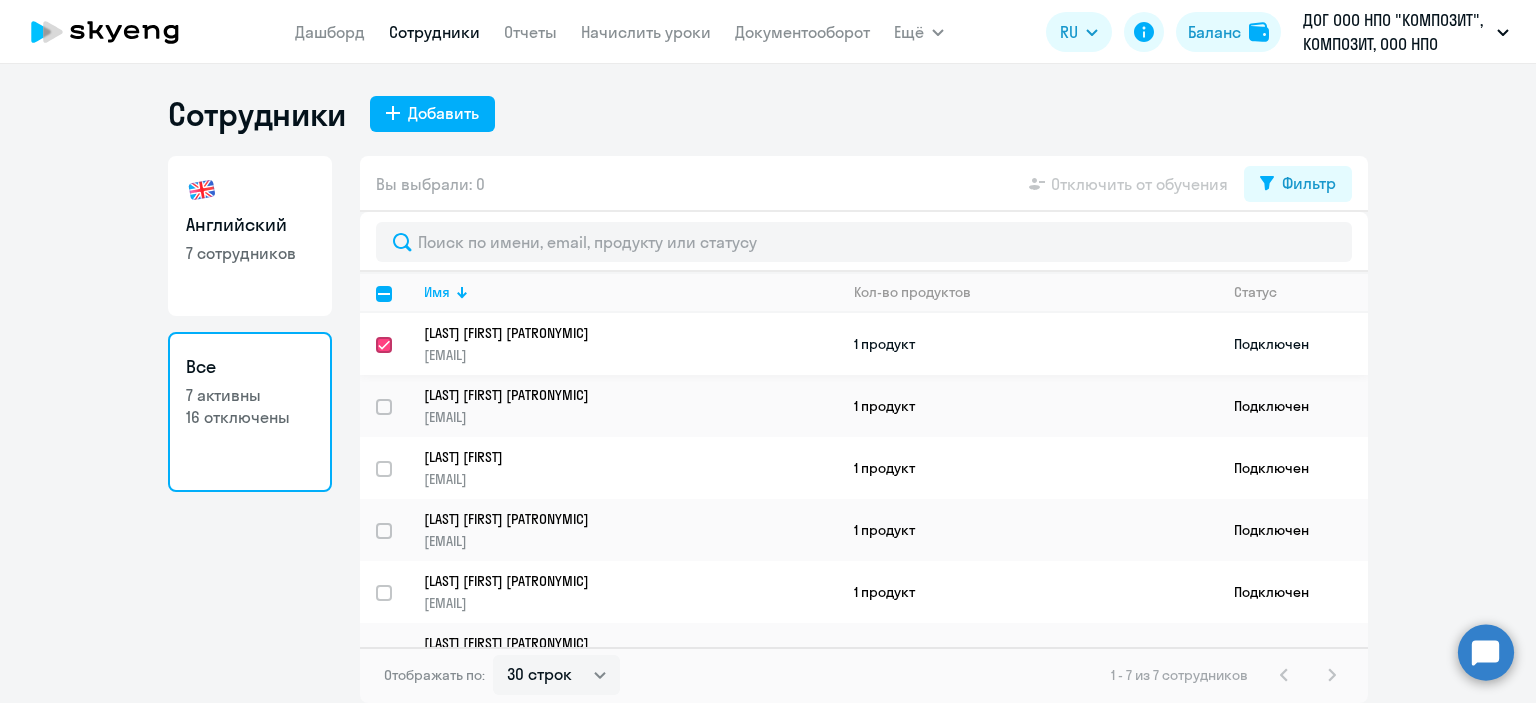 checkbox on "true" 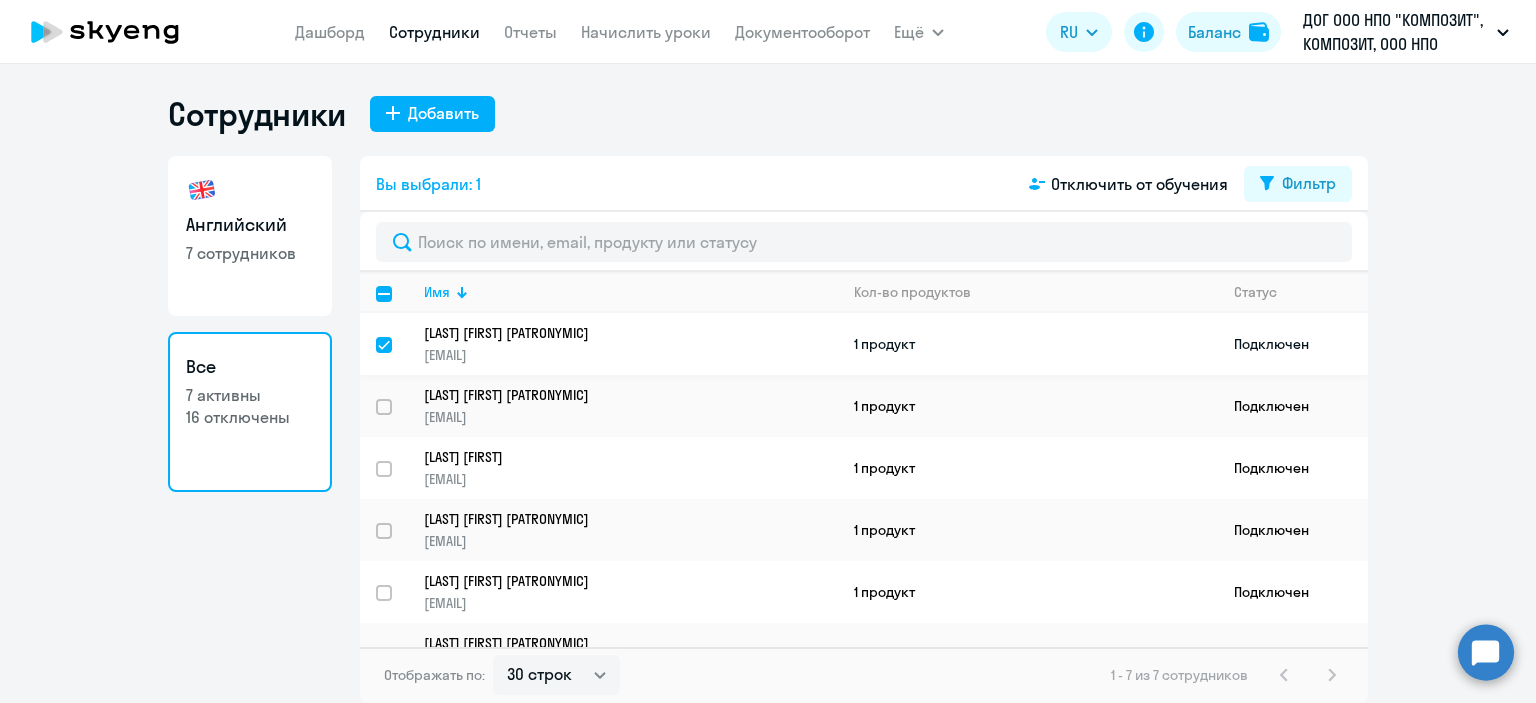click on "Подключен" 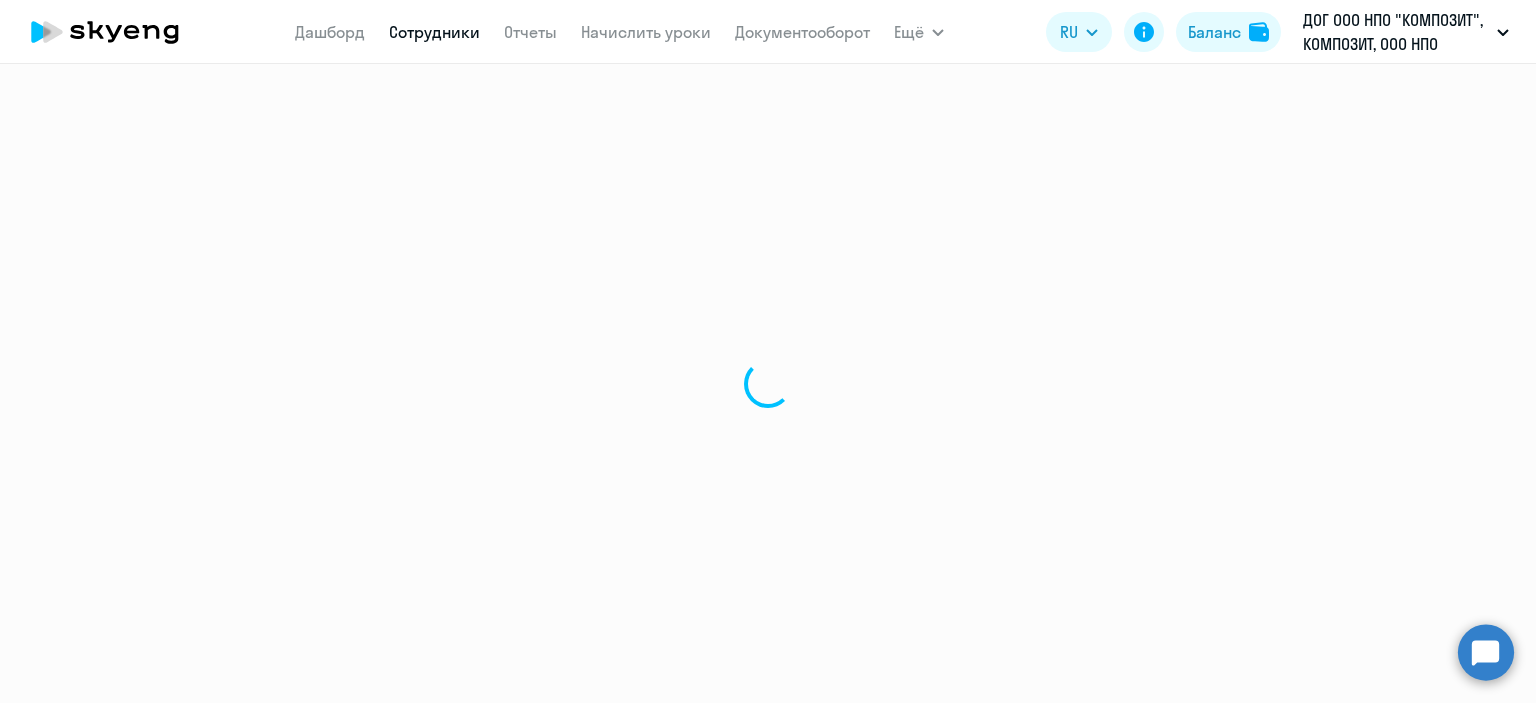 select on "english" 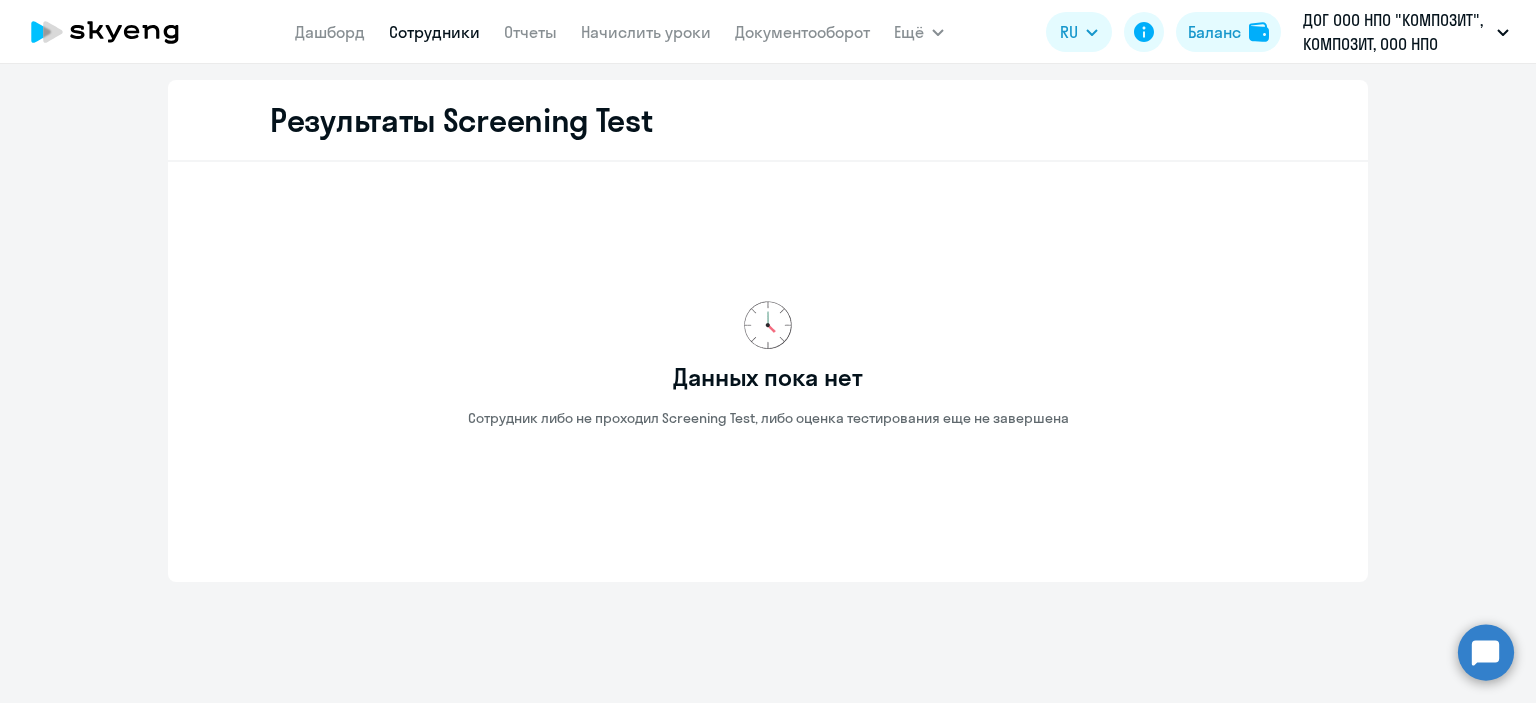 scroll, scrollTop: 3421, scrollLeft: 0, axis: vertical 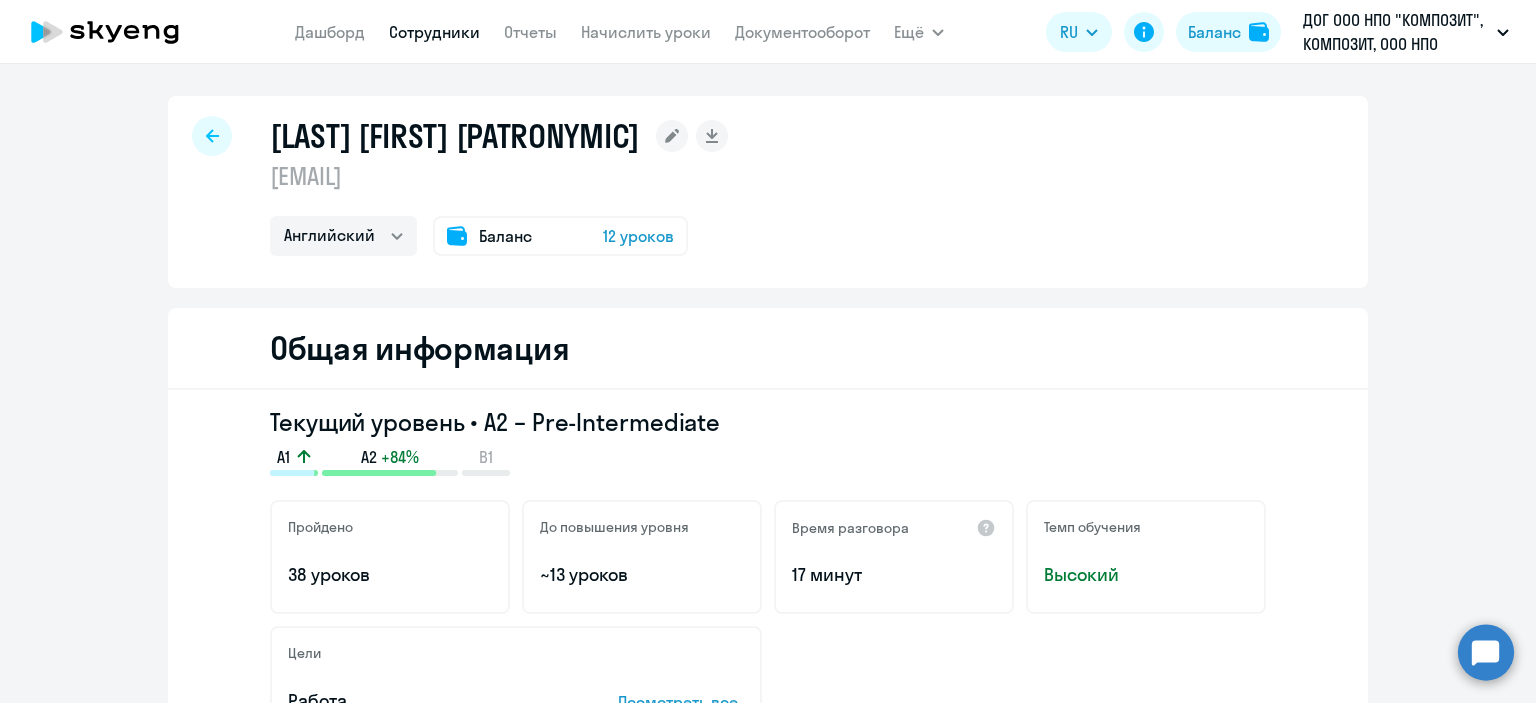 select on "30" 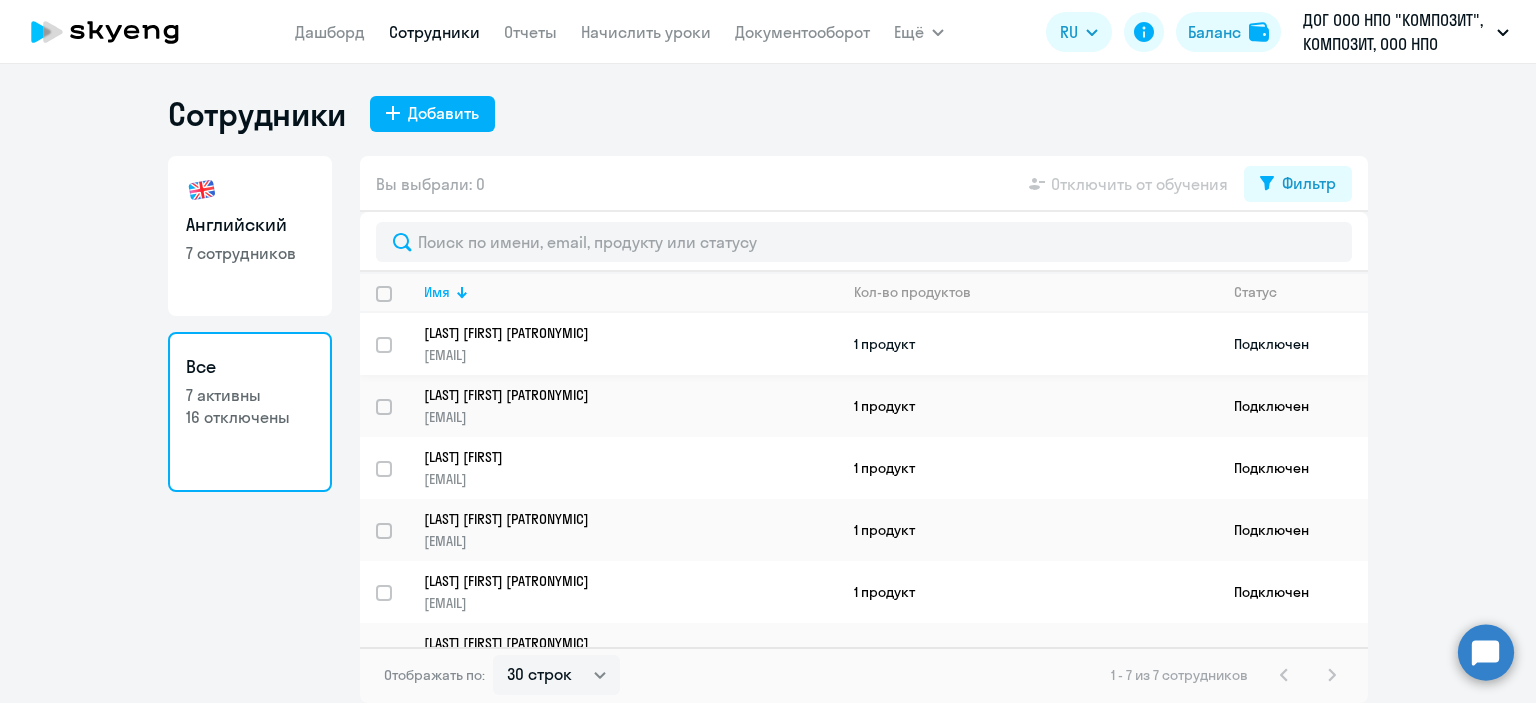 click at bounding box center [396, 357] 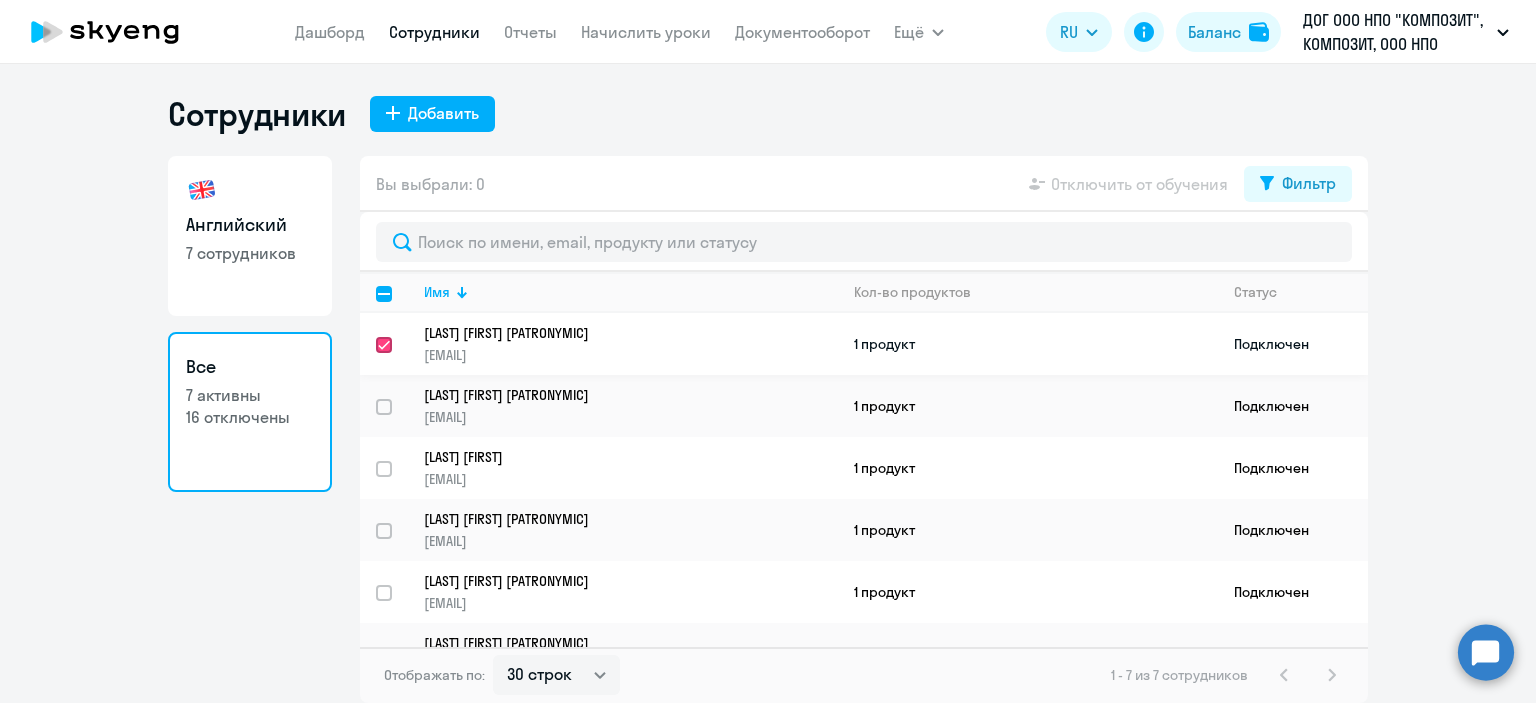 checkbox on "true" 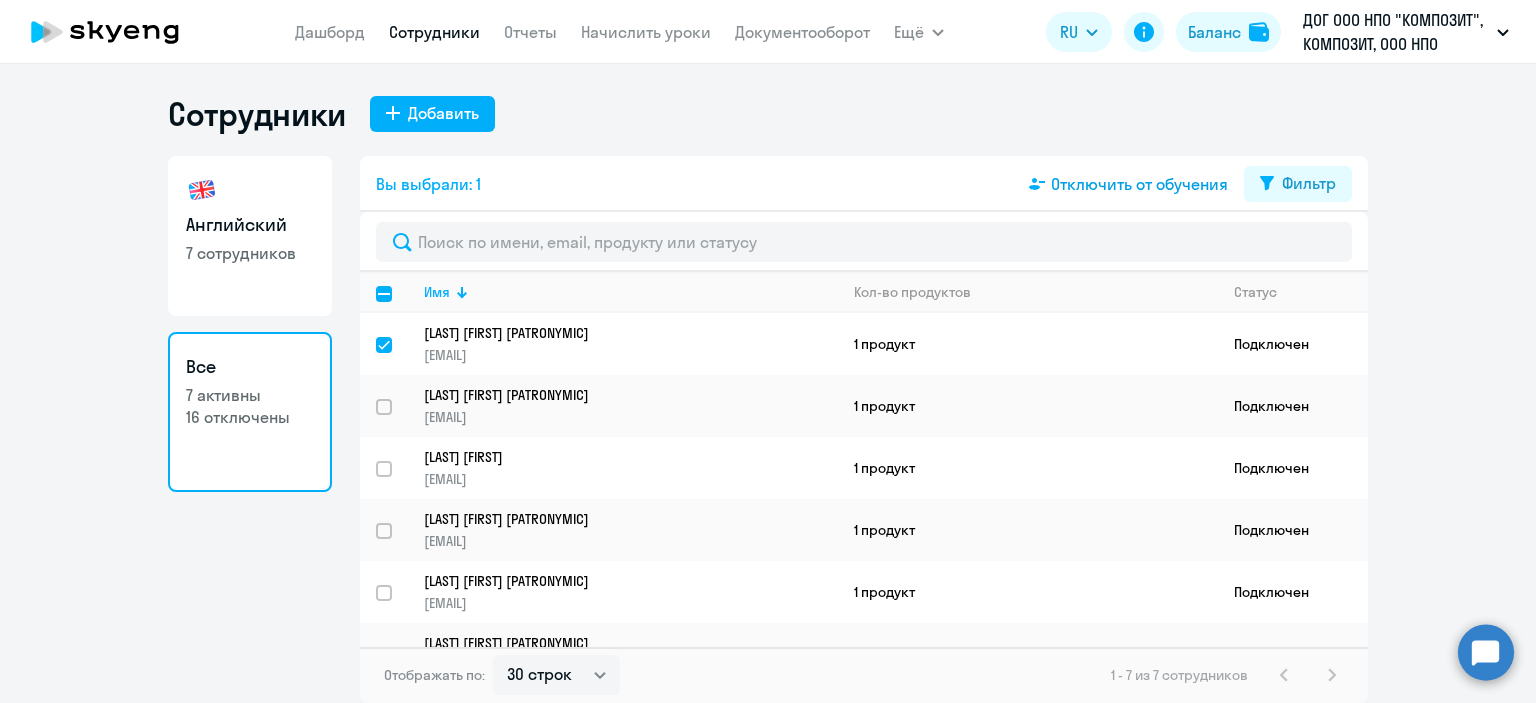 click on "Отключить от обучения" 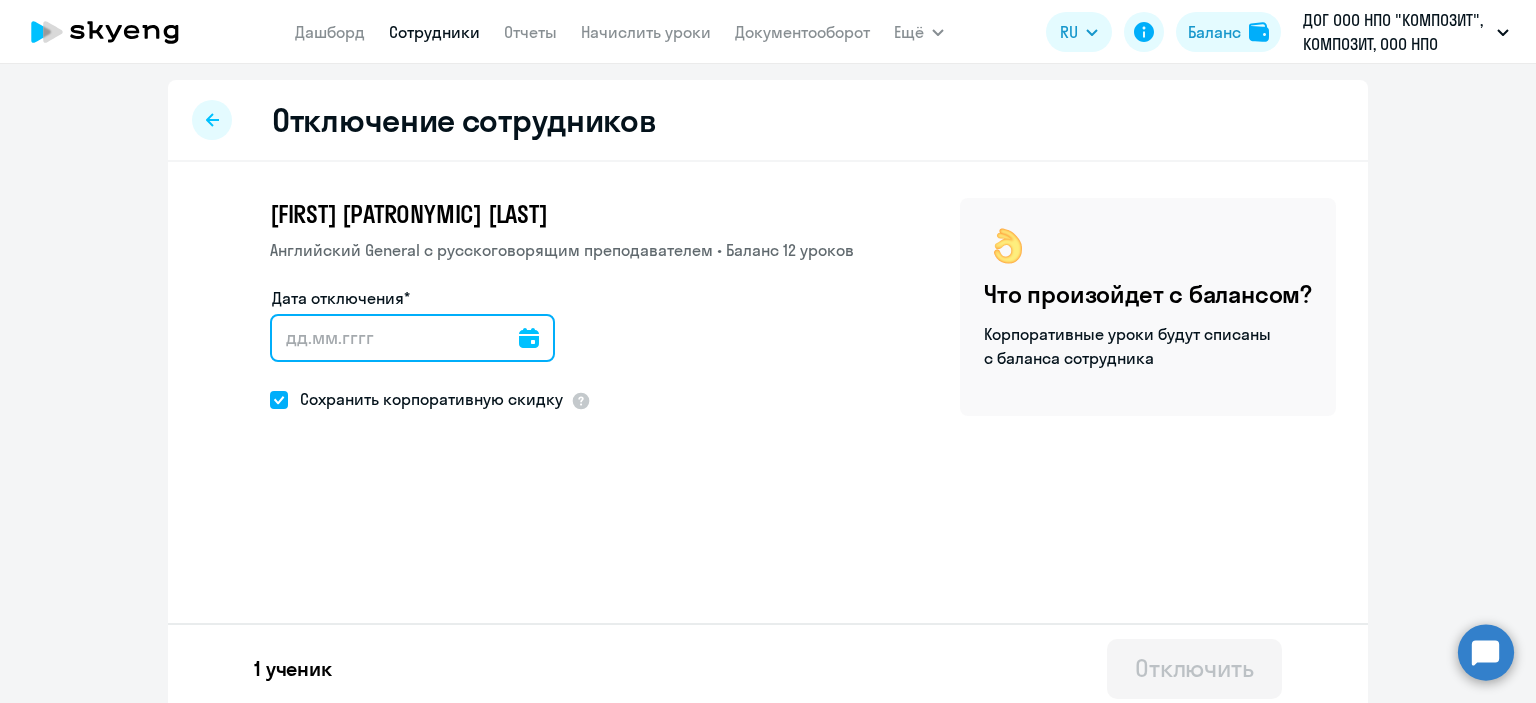 click on "Дата отключения*" at bounding box center (412, 338) 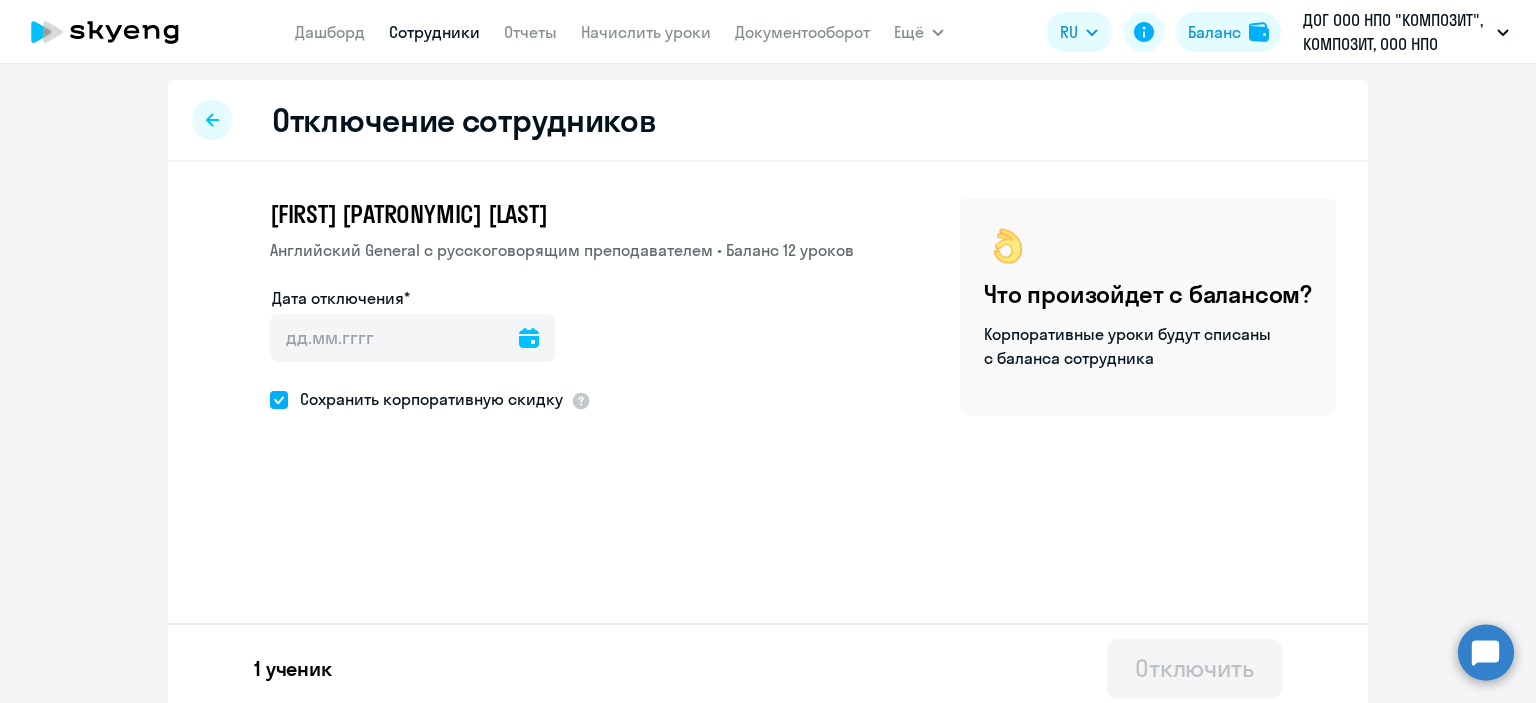 click 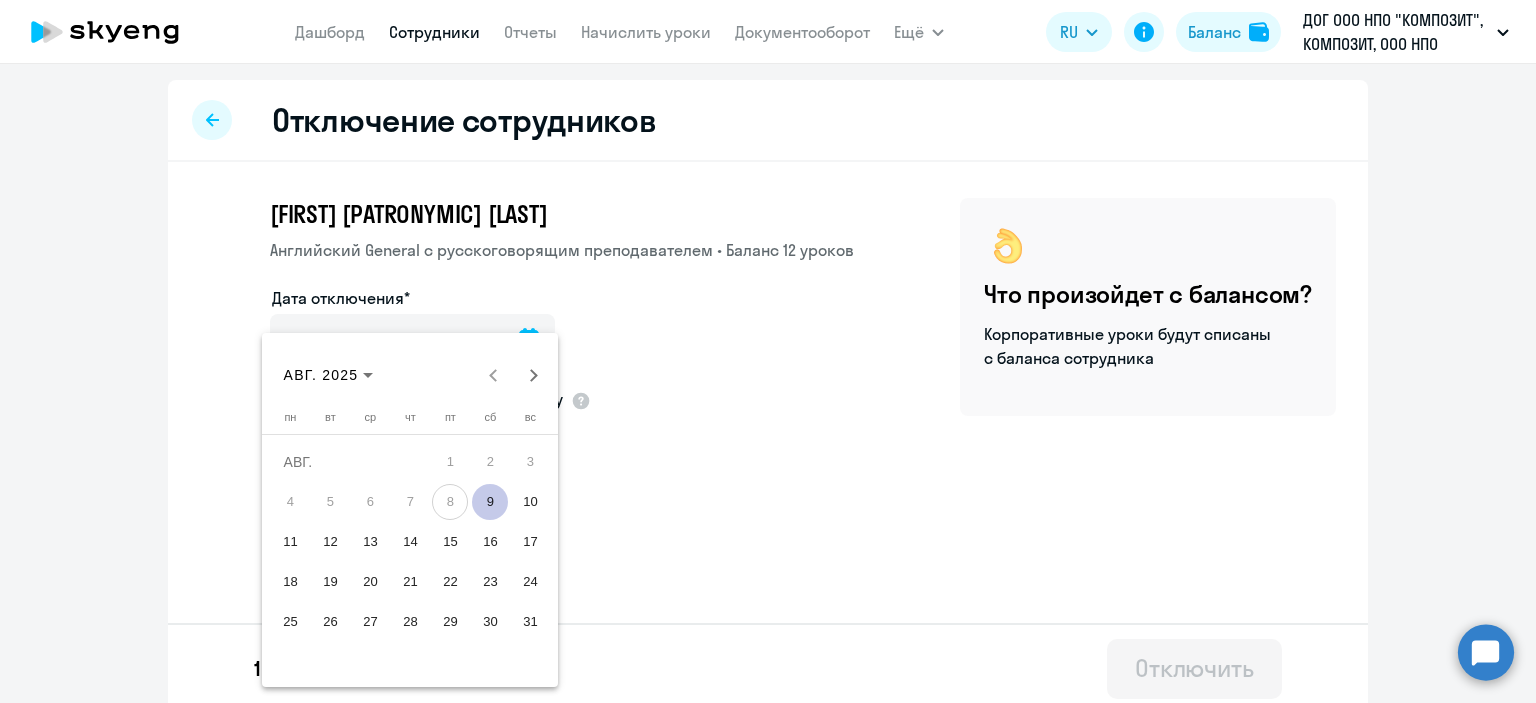 click on "9" at bounding box center [490, 502] 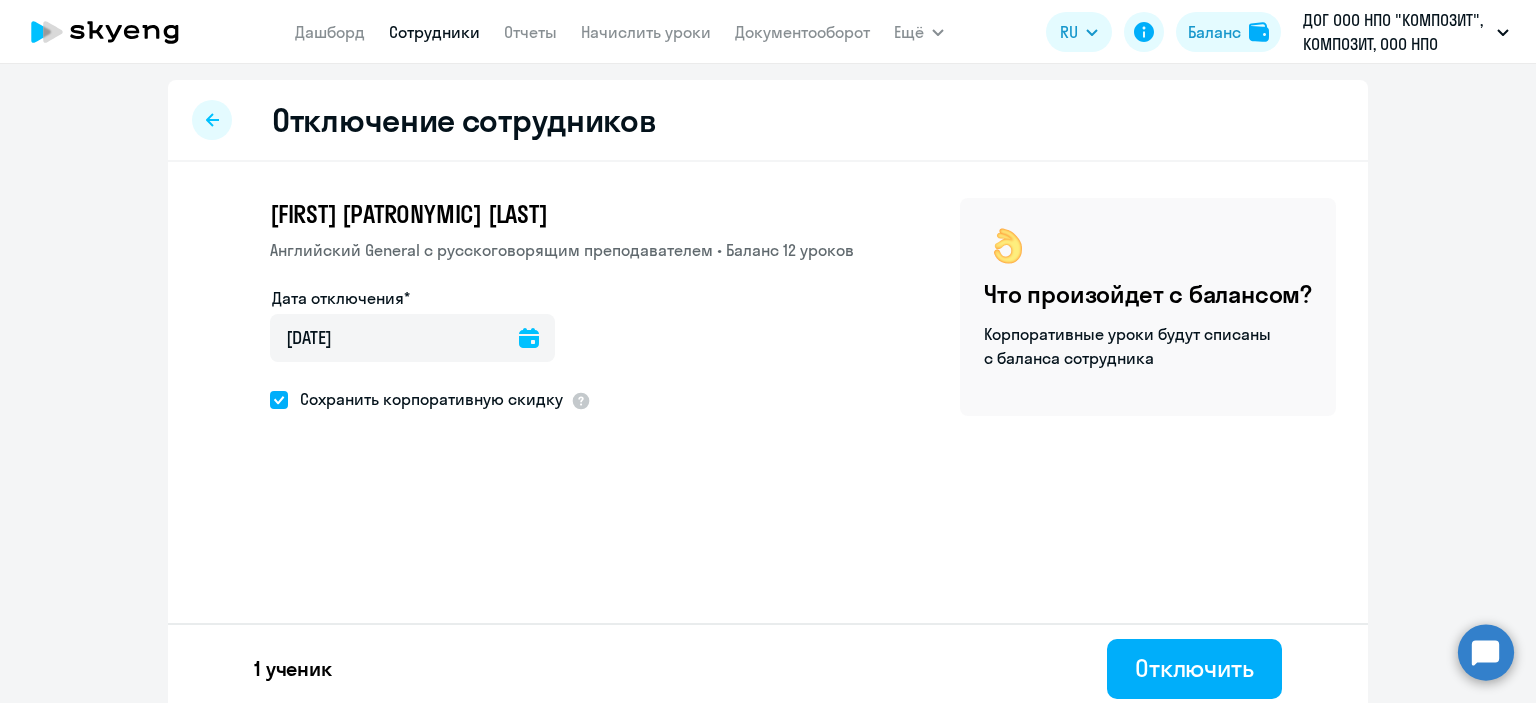 scroll, scrollTop: 9, scrollLeft: 0, axis: vertical 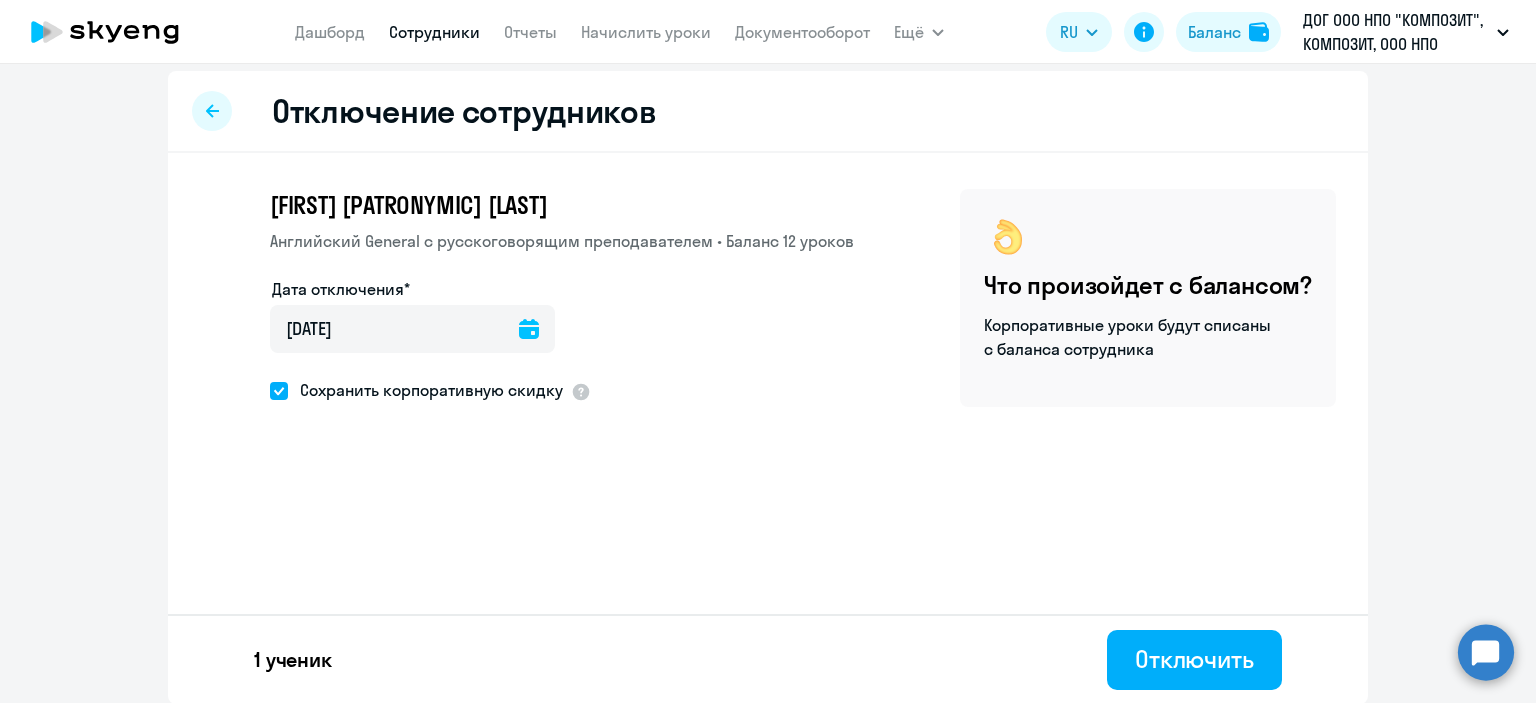 click 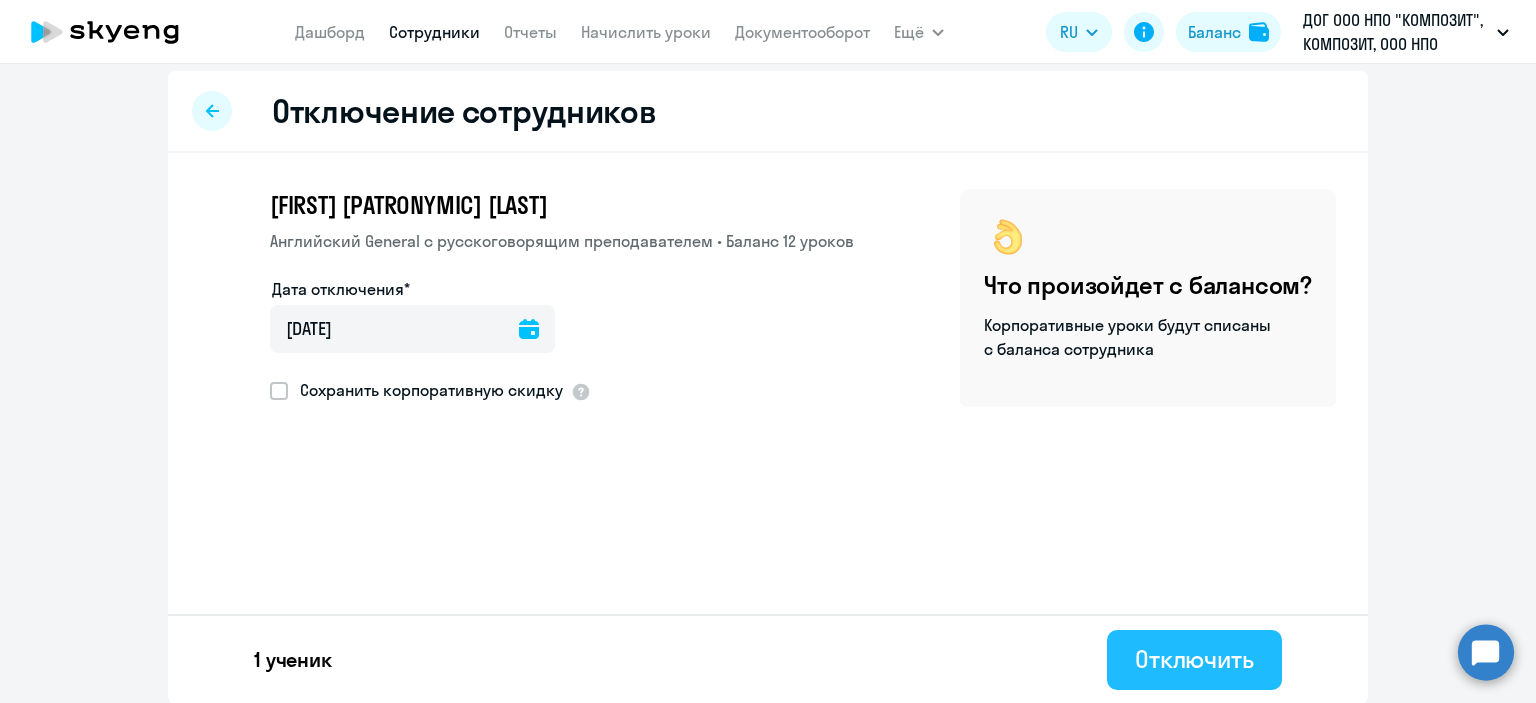 click on "Отключить" 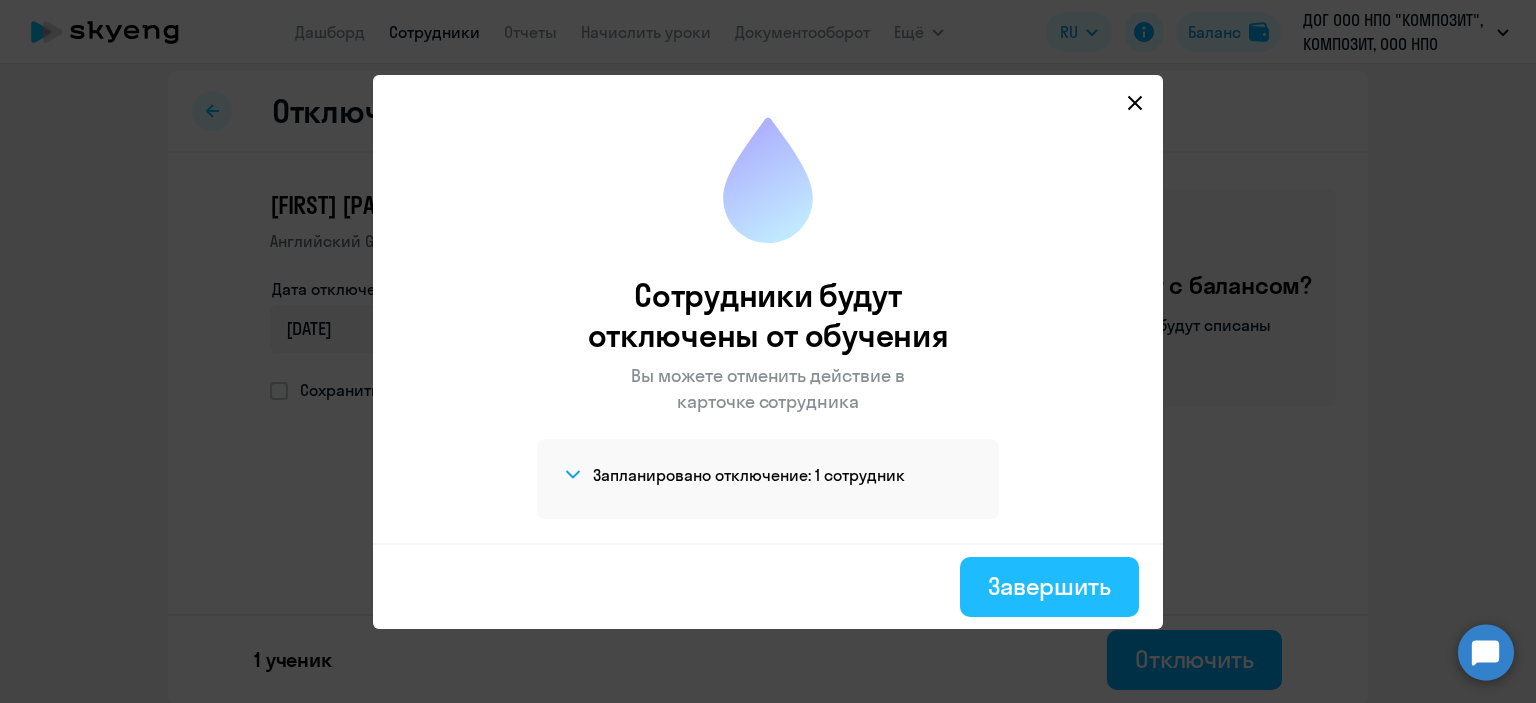 click on "Завершить" at bounding box center (1049, 586) 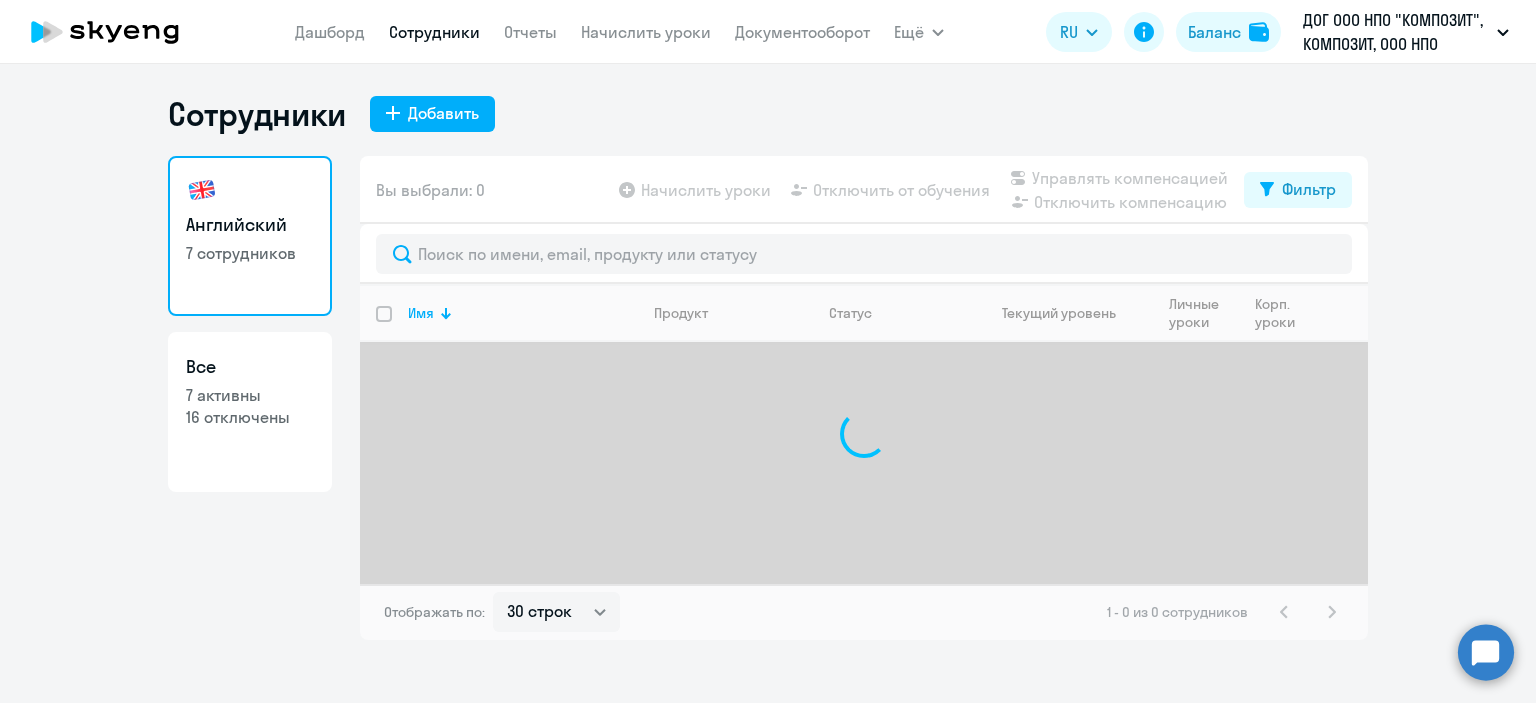 scroll, scrollTop: 0, scrollLeft: 0, axis: both 